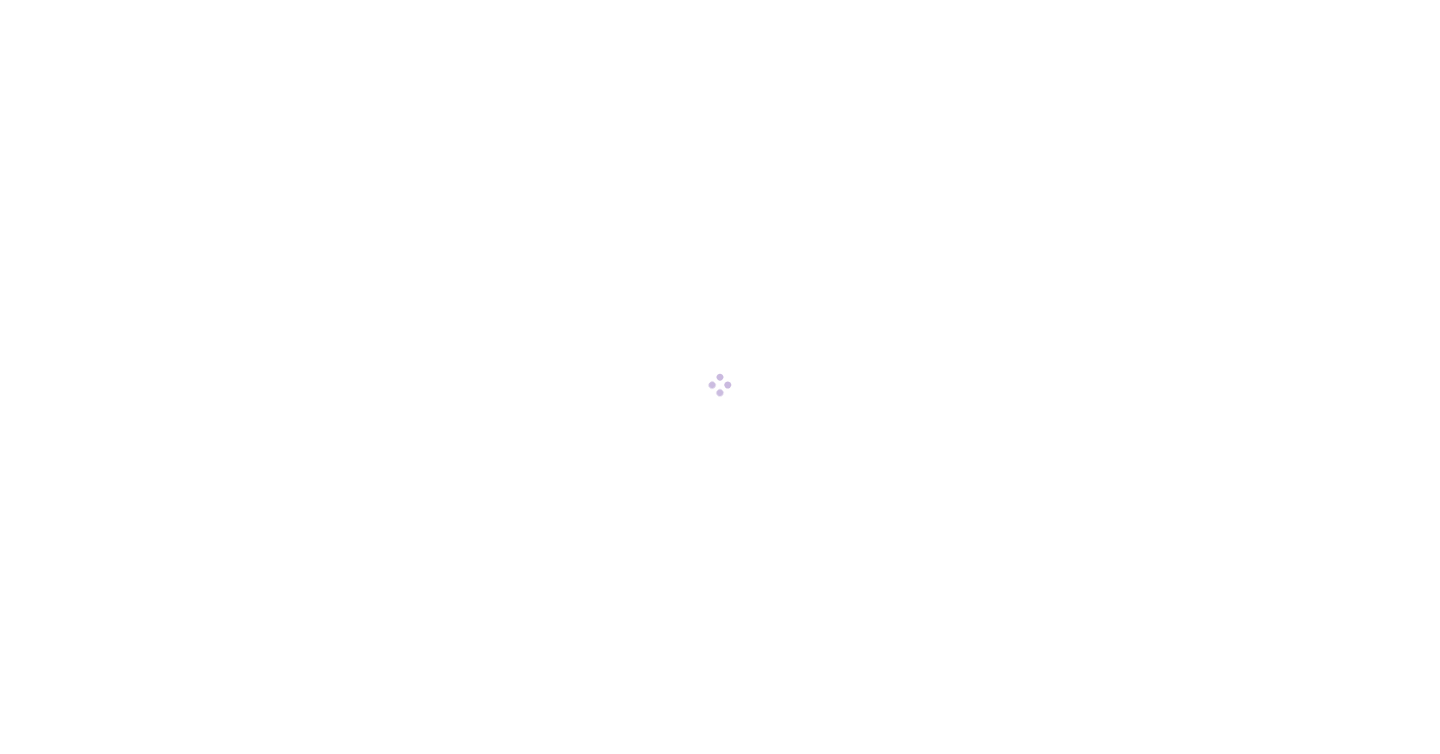 scroll, scrollTop: 0, scrollLeft: 0, axis: both 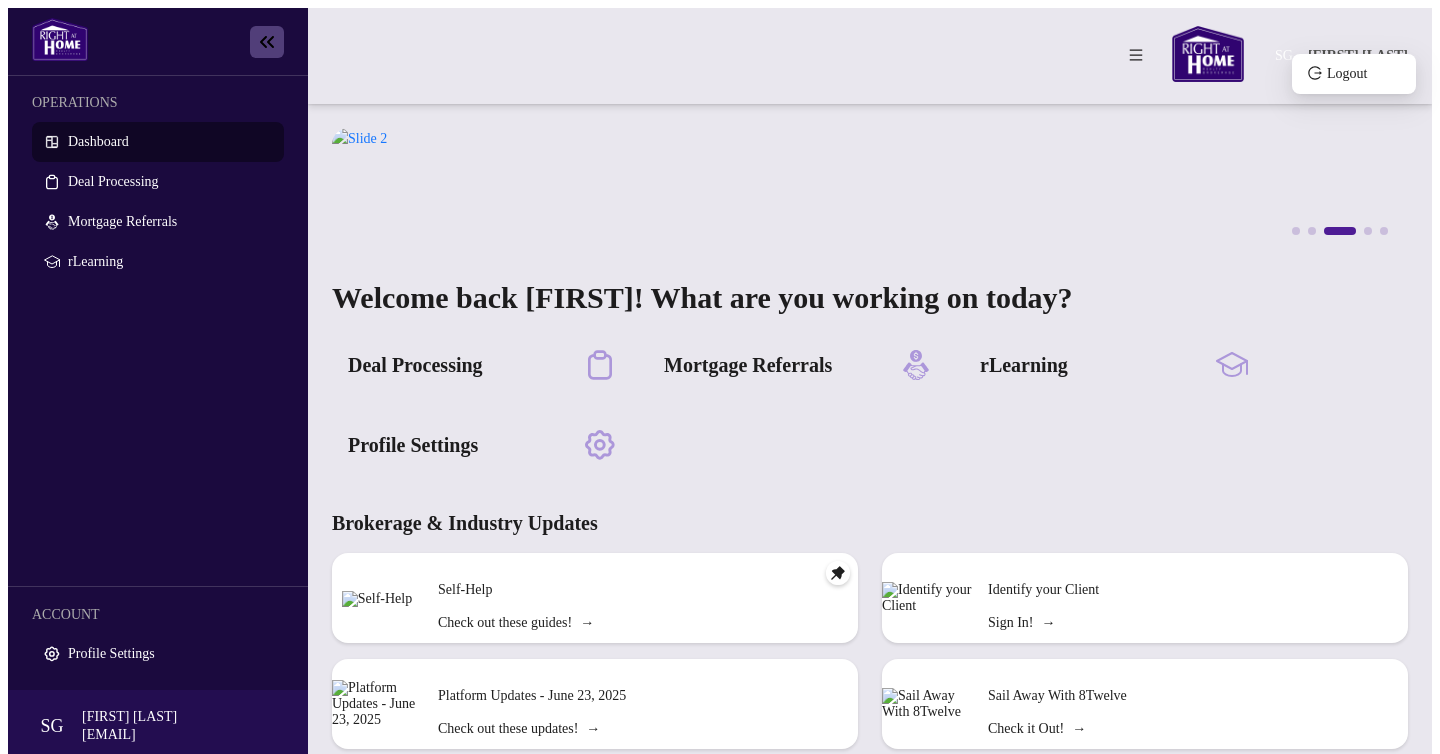 click on "[FIRST] [LAST]" at bounding box center [1358, 56] 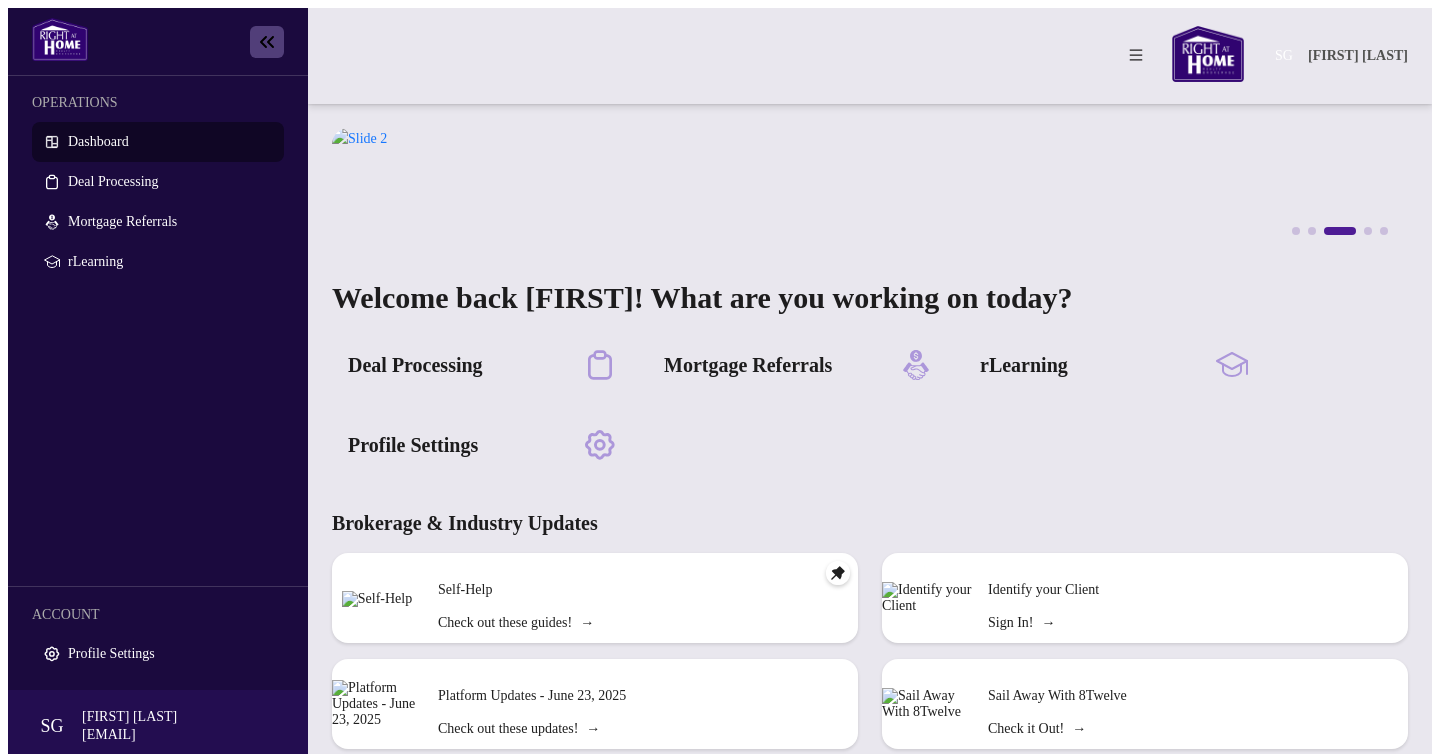 click on "OPERATIONS Dashboard Deal Processing Mortgage Referrals rLearning ACCOUNT Profile Settings" at bounding box center [158, 383] 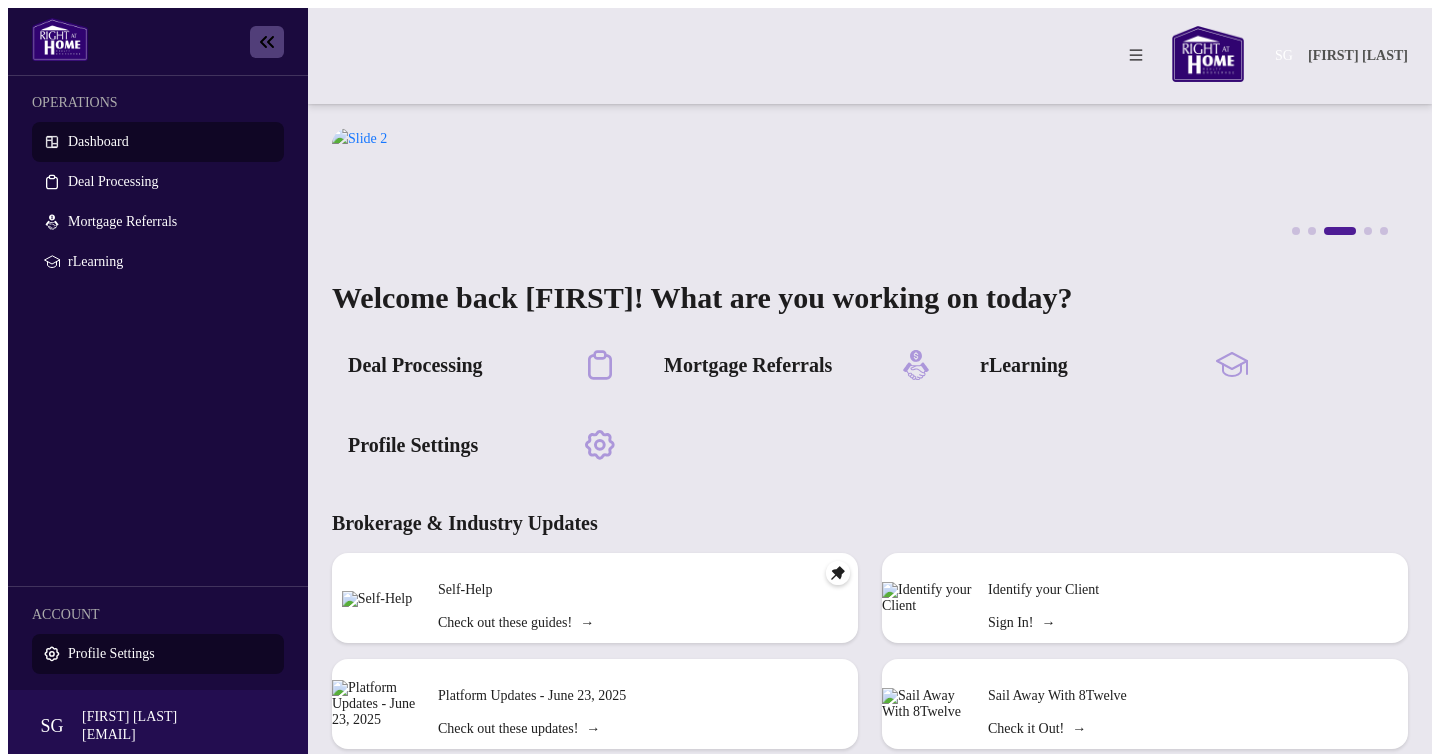 click on "Profile Settings" at bounding box center (111, 653) 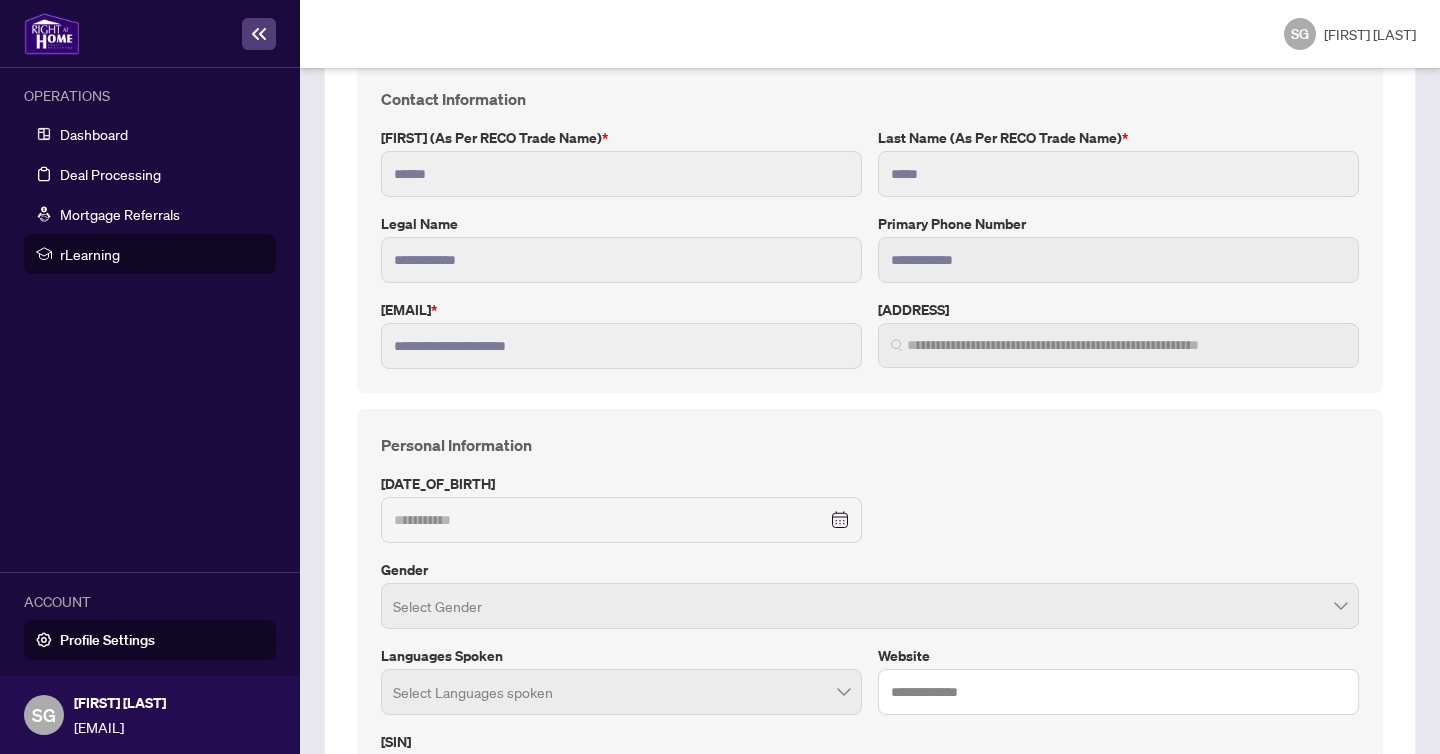 scroll, scrollTop: 114, scrollLeft: 0, axis: vertical 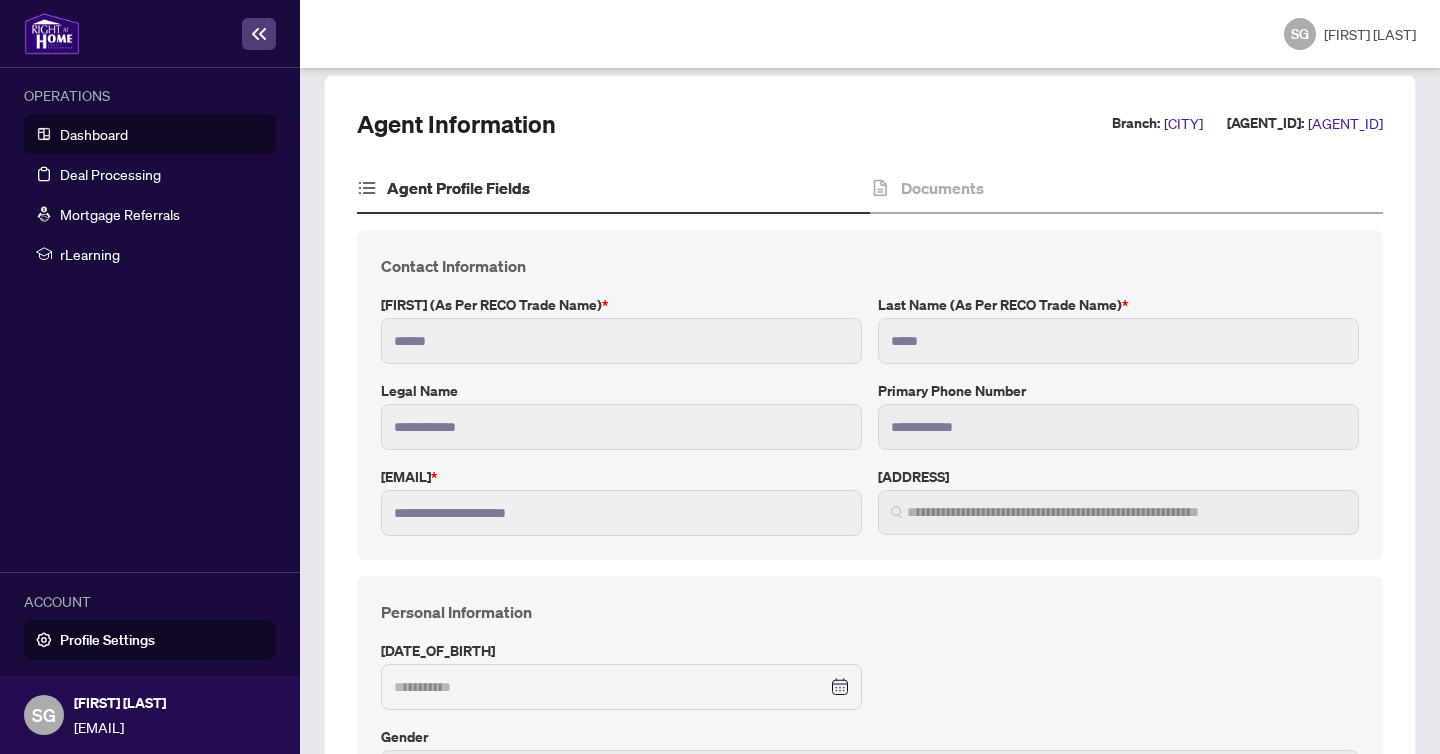 click on "Dashboard" at bounding box center (94, 134) 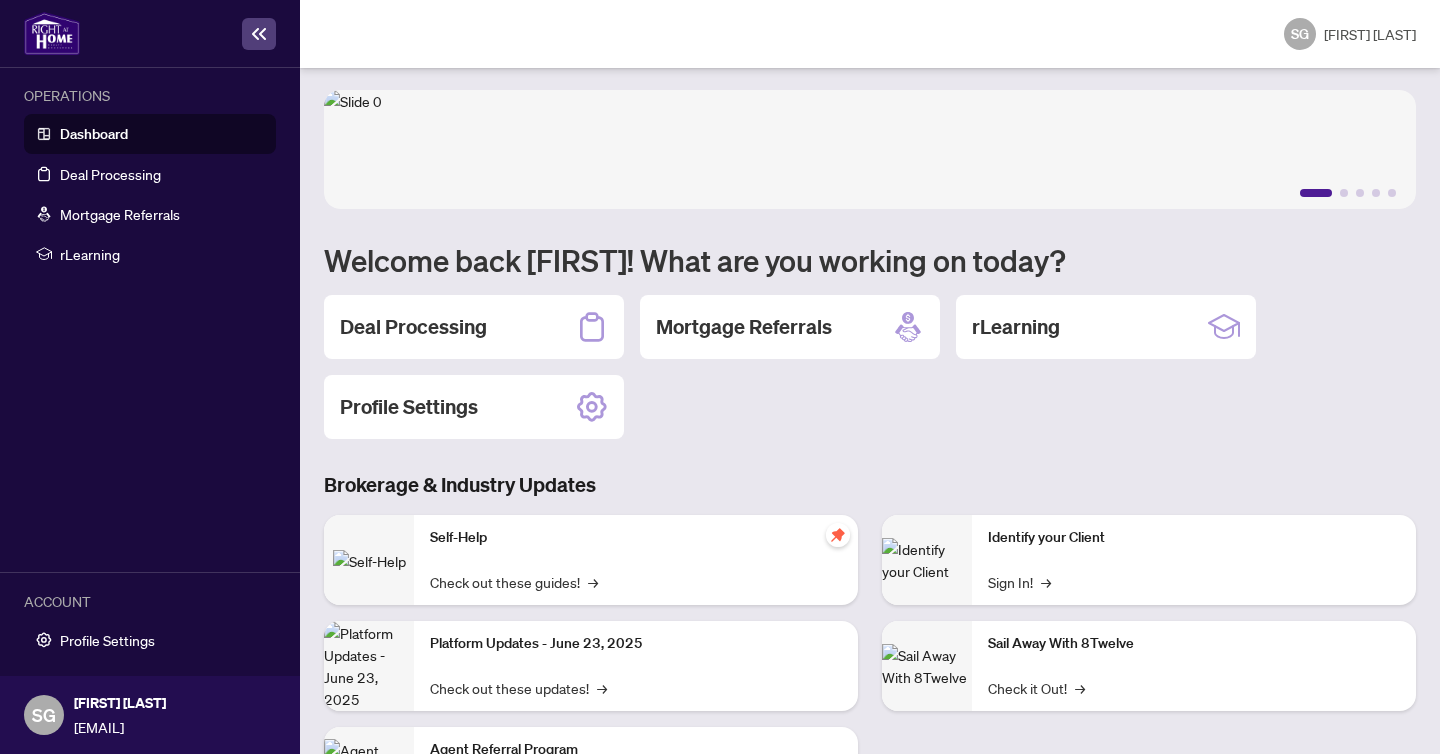 scroll, scrollTop: 0, scrollLeft: 0, axis: both 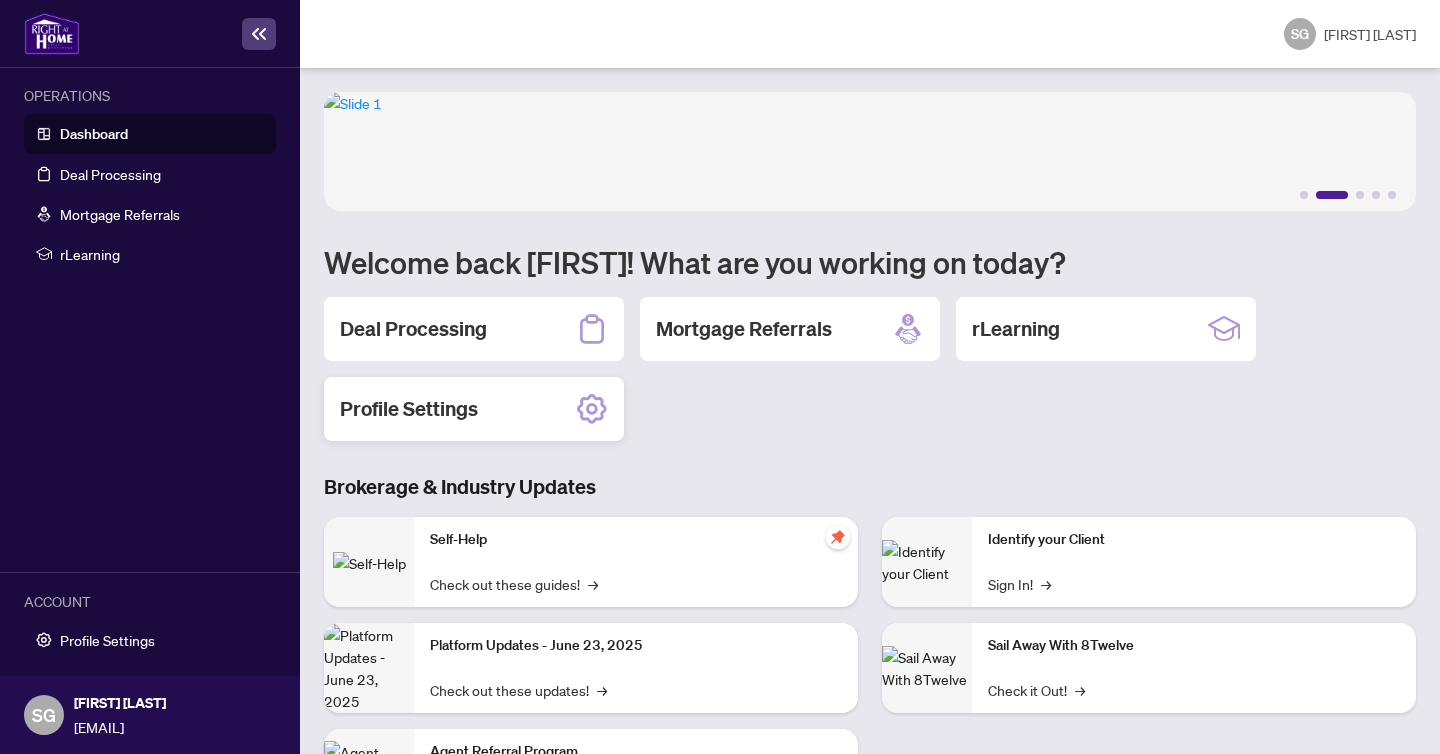 click on "Profile Settings" at bounding box center (413, 329) 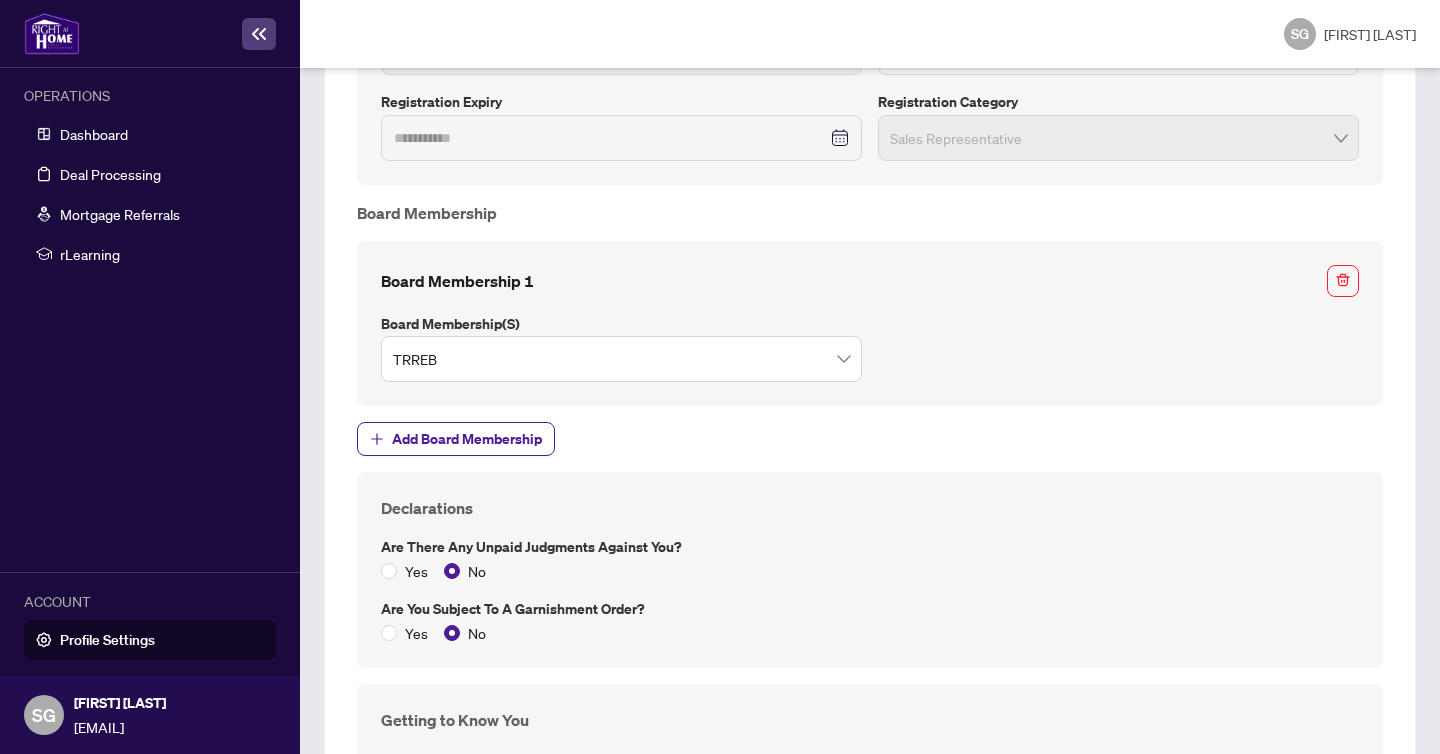 scroll, scrollTop: 2359, scrollLeft: 0, axis: vertical 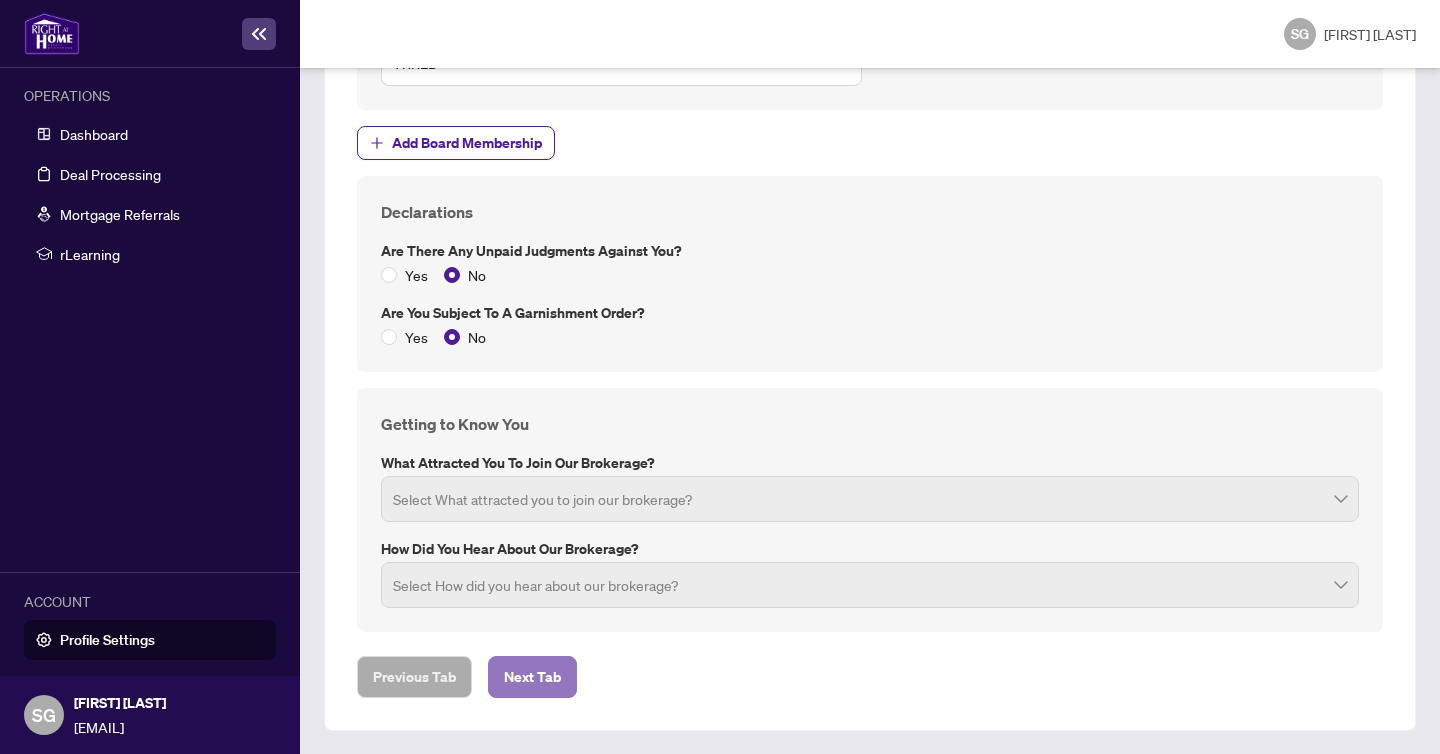 click on "Next Tab" at bounding box center (414, 677) 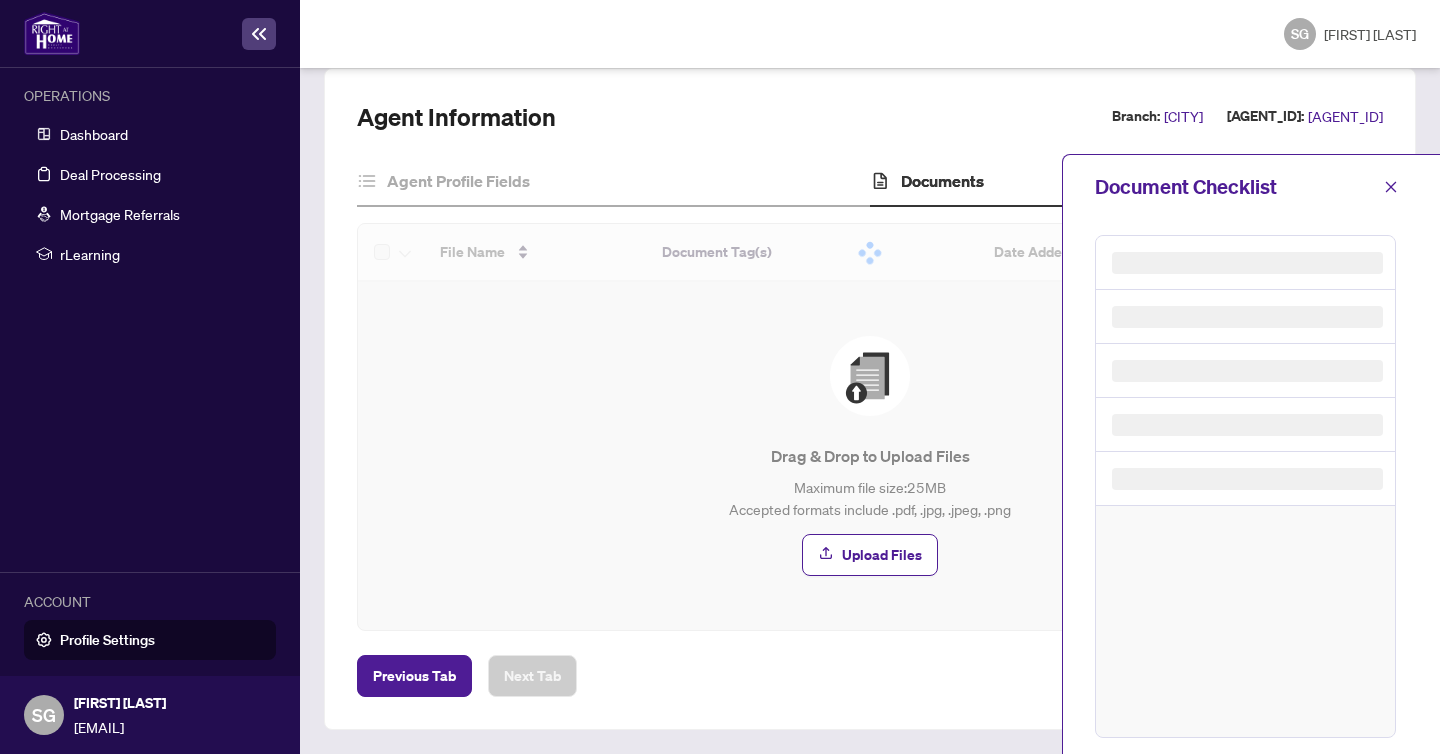 scroll, scrollTop: 0, scrollLeft: 0, axis: both 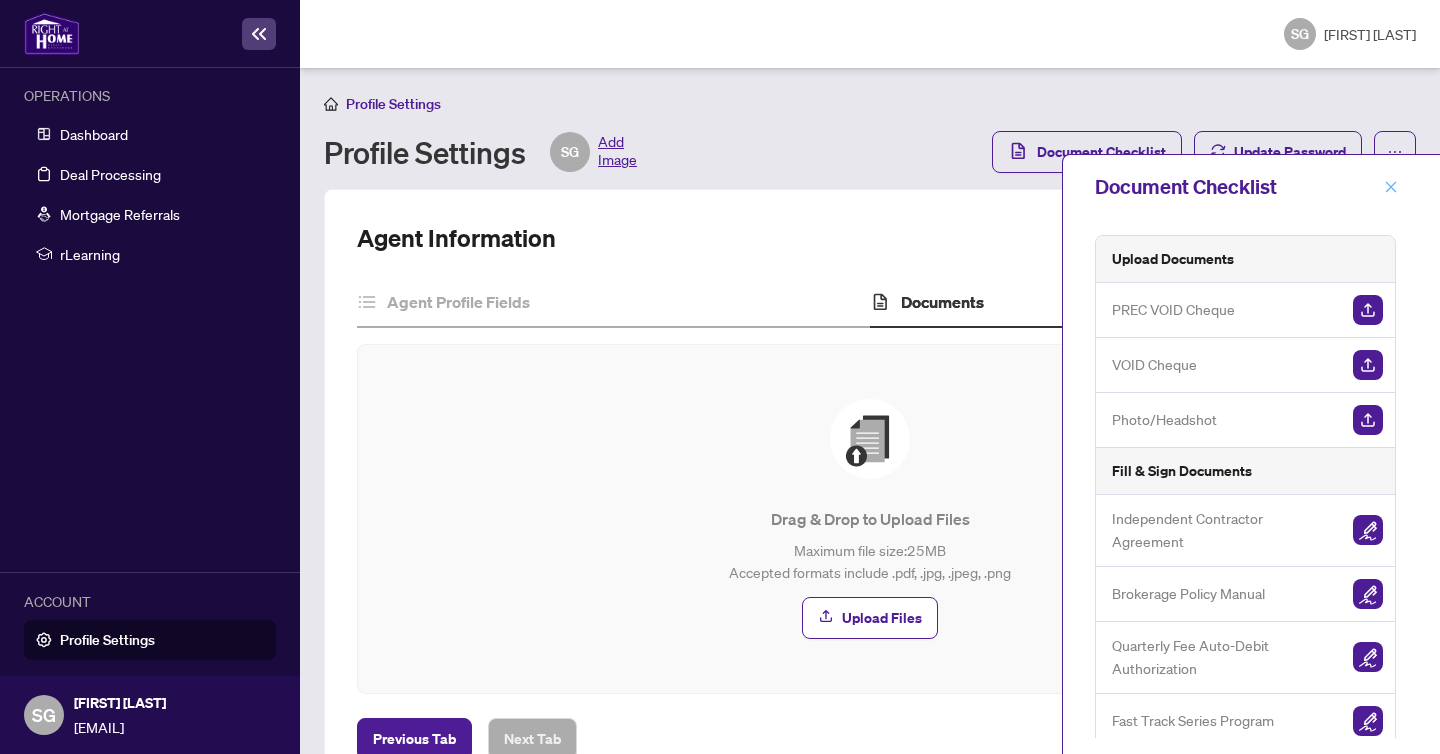 click at bounding box center [1391, 187] 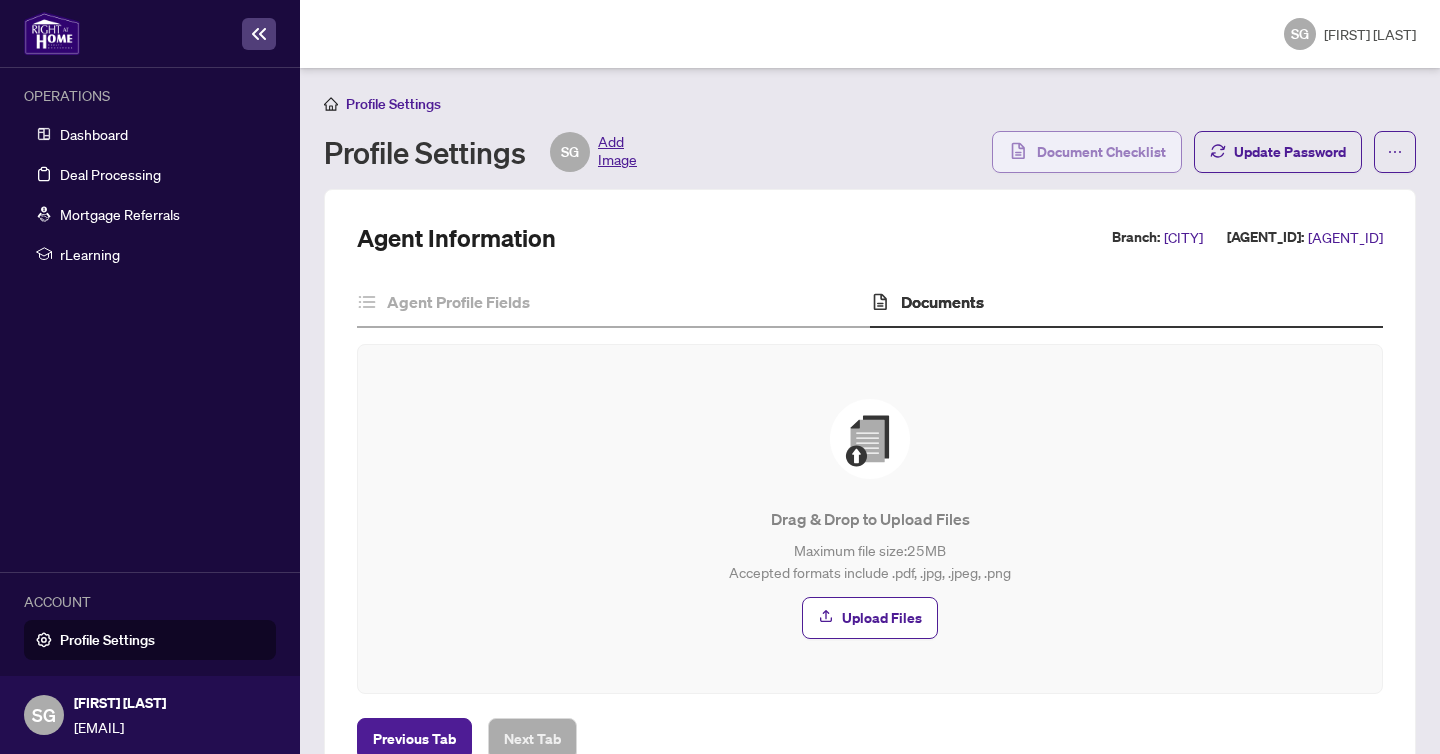 click on "Document Checklist" at bounding box center (1101, 152) 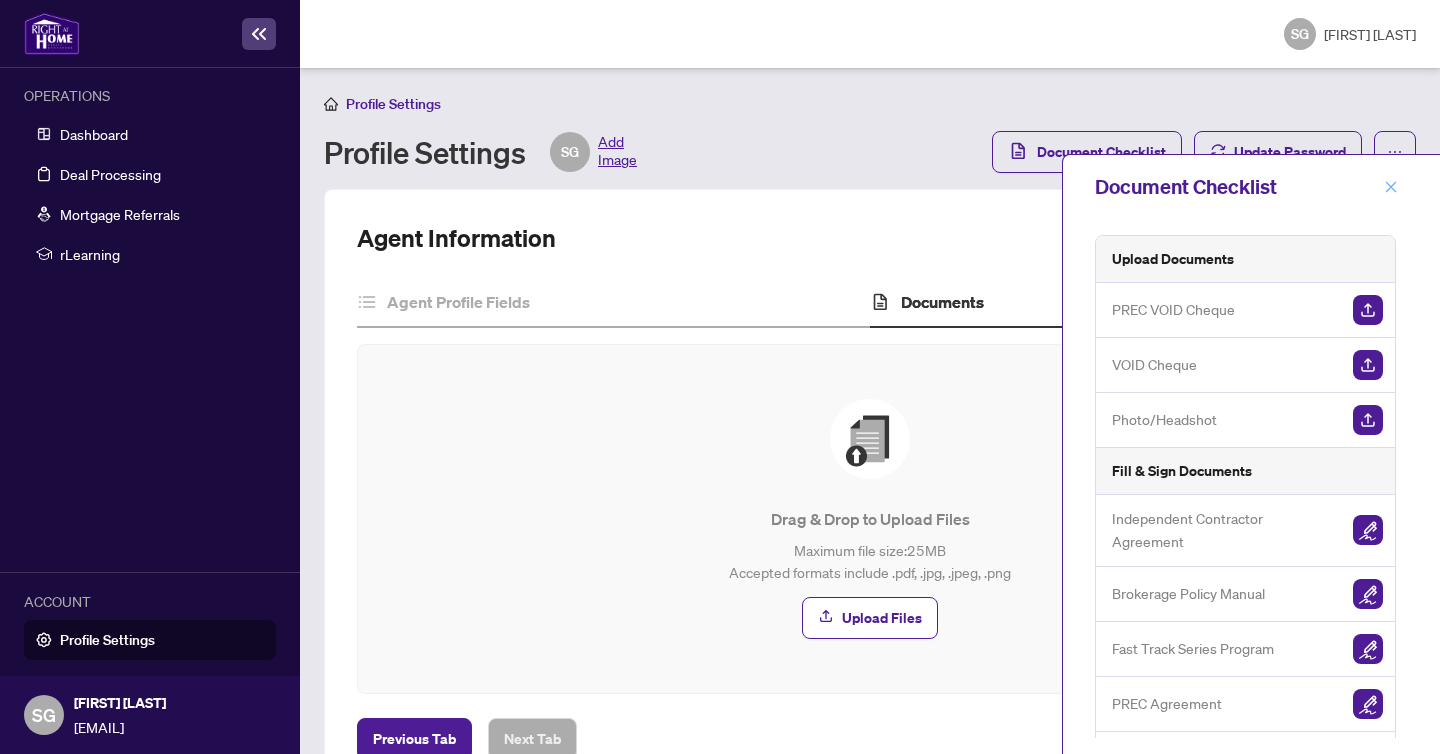 click at bounding box center (1391, 187) 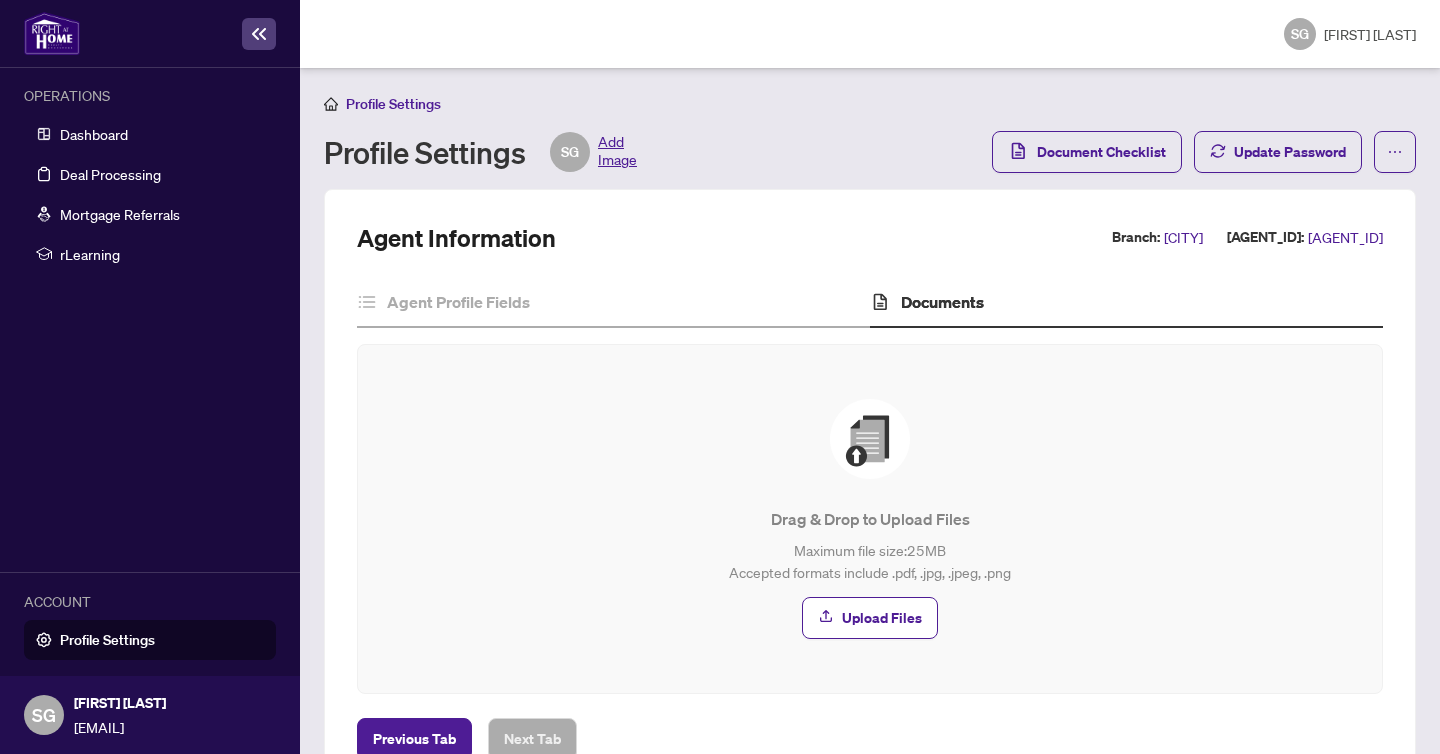 scroll, scrollTop: 1, scrollLeft: 0, axis: vertical 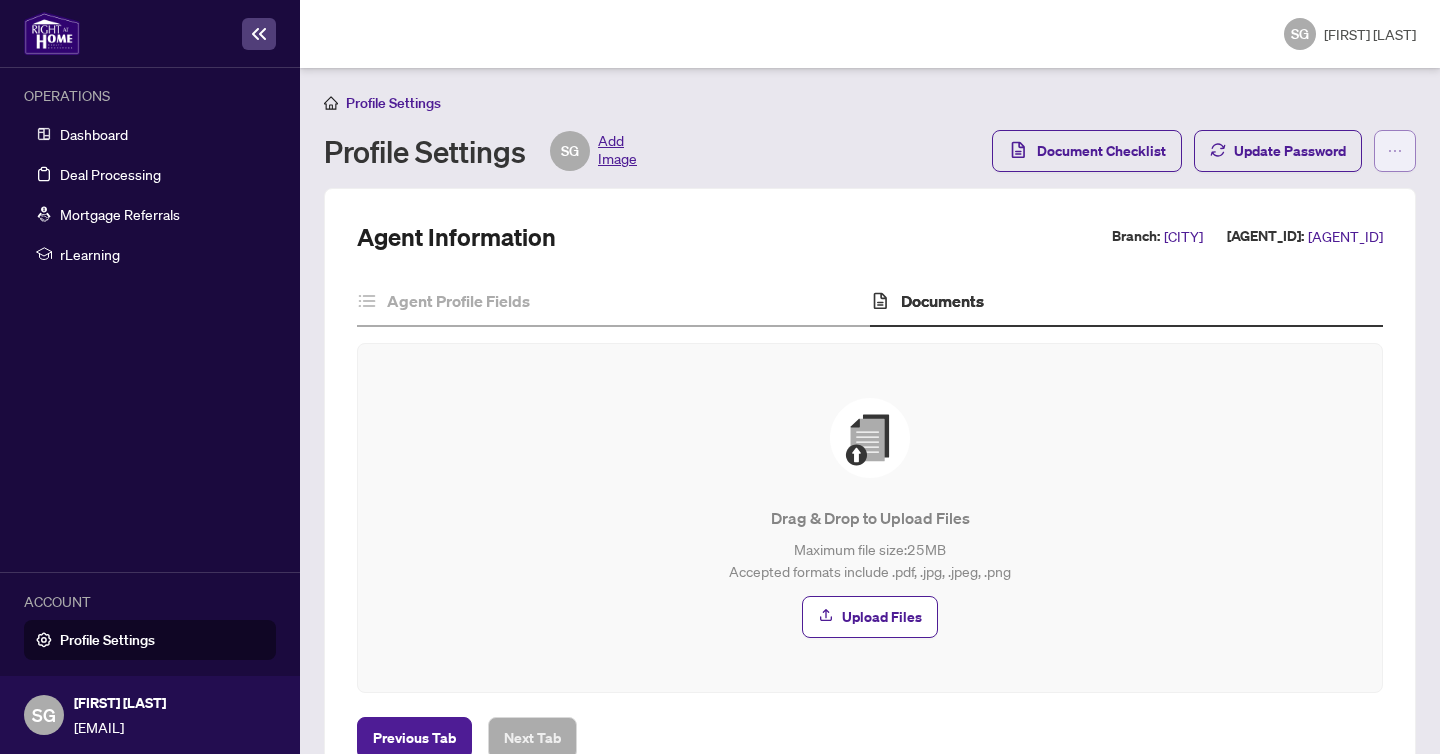 click at bounding box center (1395, 151) 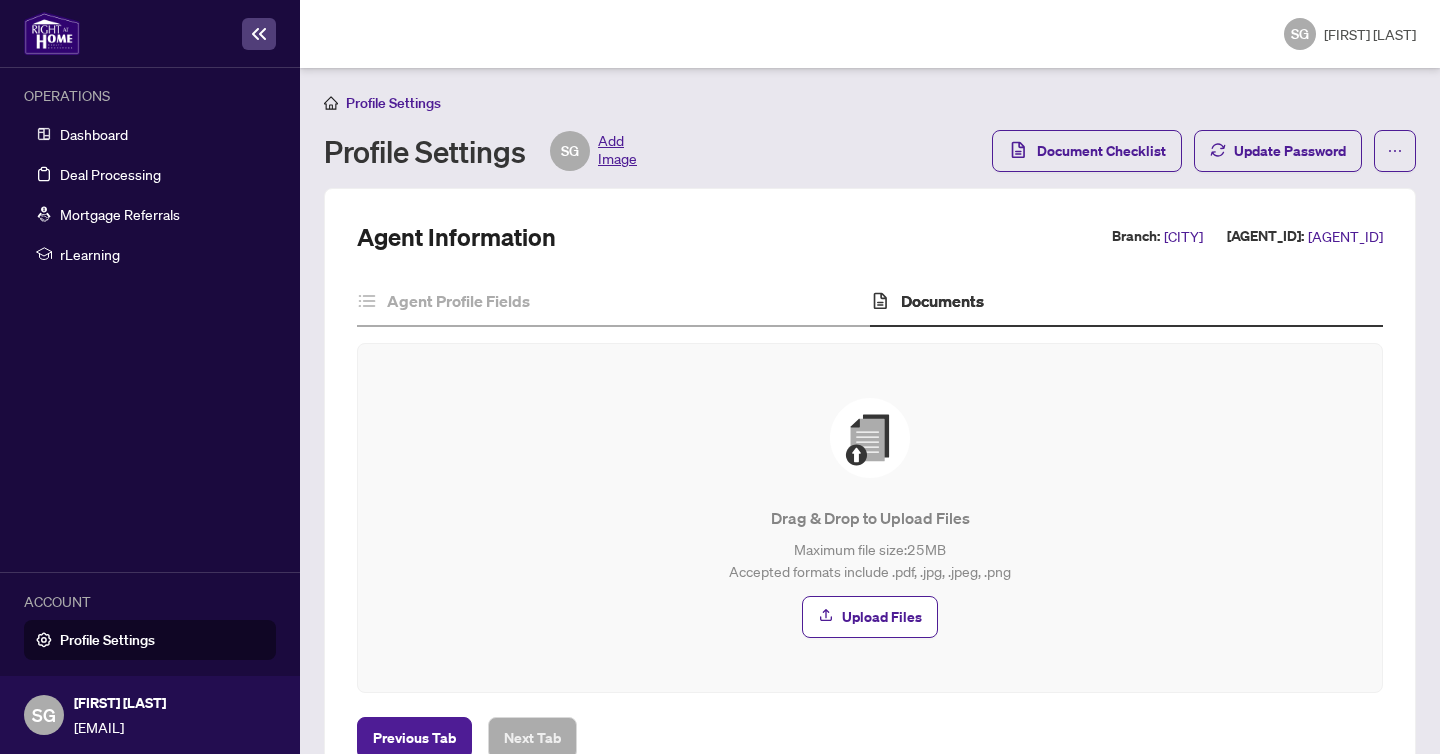 click on "Drag & Drop to Upload Files Maximum file size: 25 MB Accepted formats include .pdf, .jpg, .jpeg, .png Upload Files" at bounding box center (870, 518) 